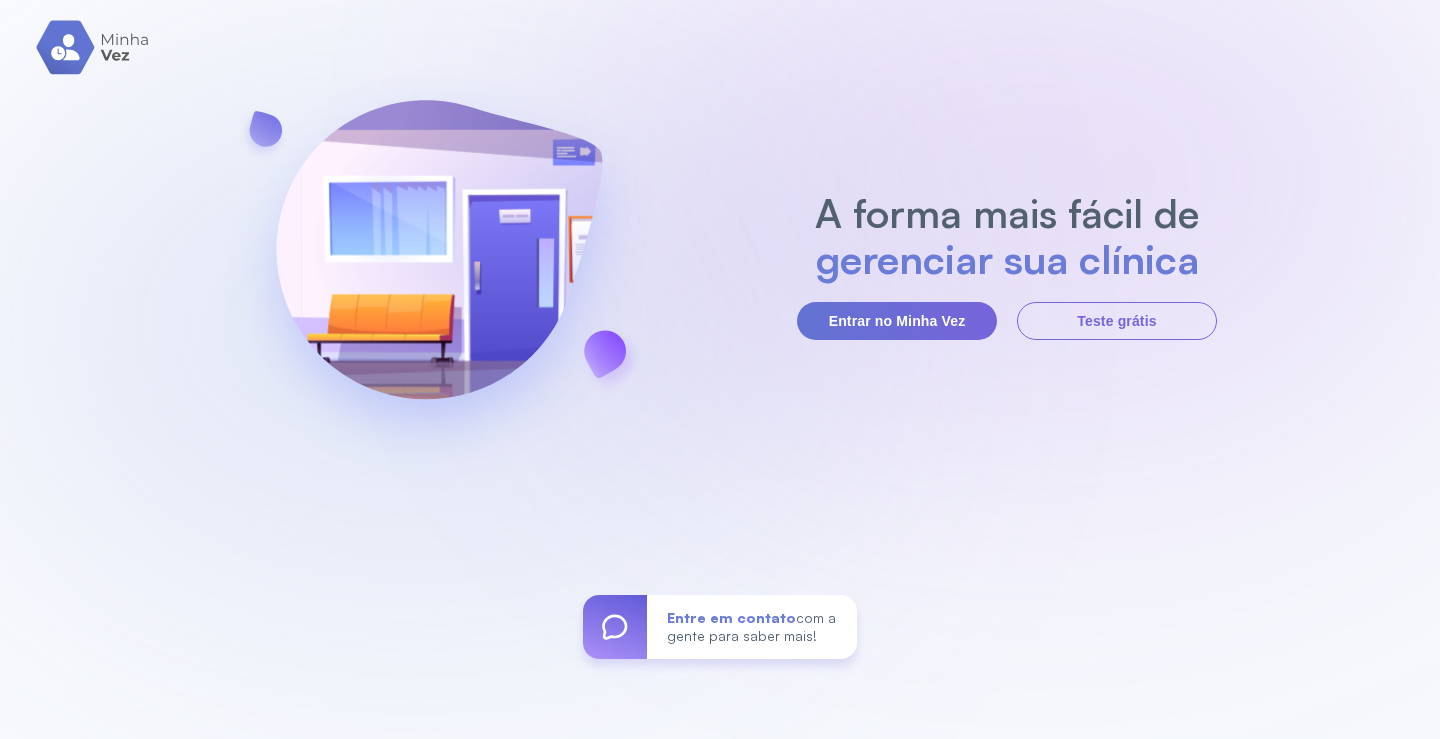 scroll, scrollTop: 0, scrollLeft: 0, axis: both 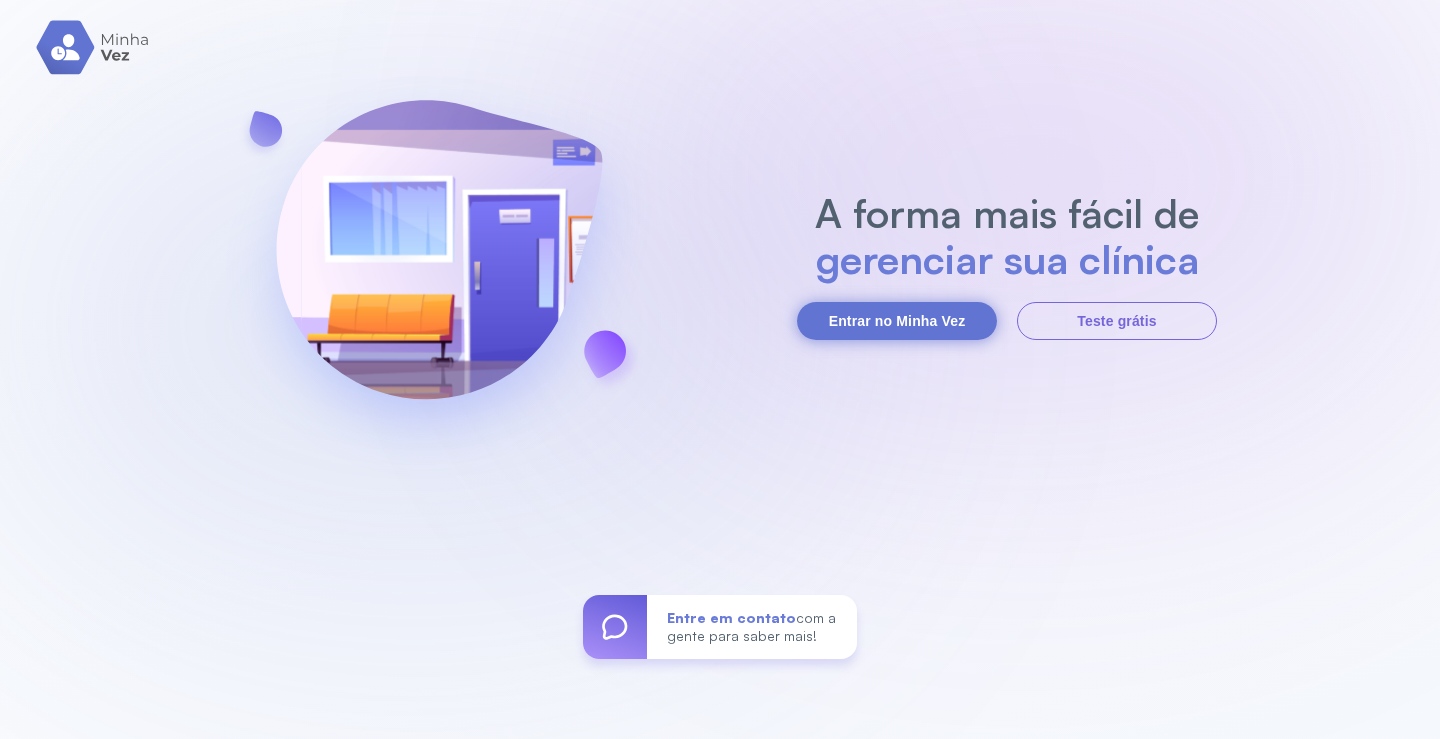 click on "Entrar no Minha Vez" at bounding box center [897, 321] 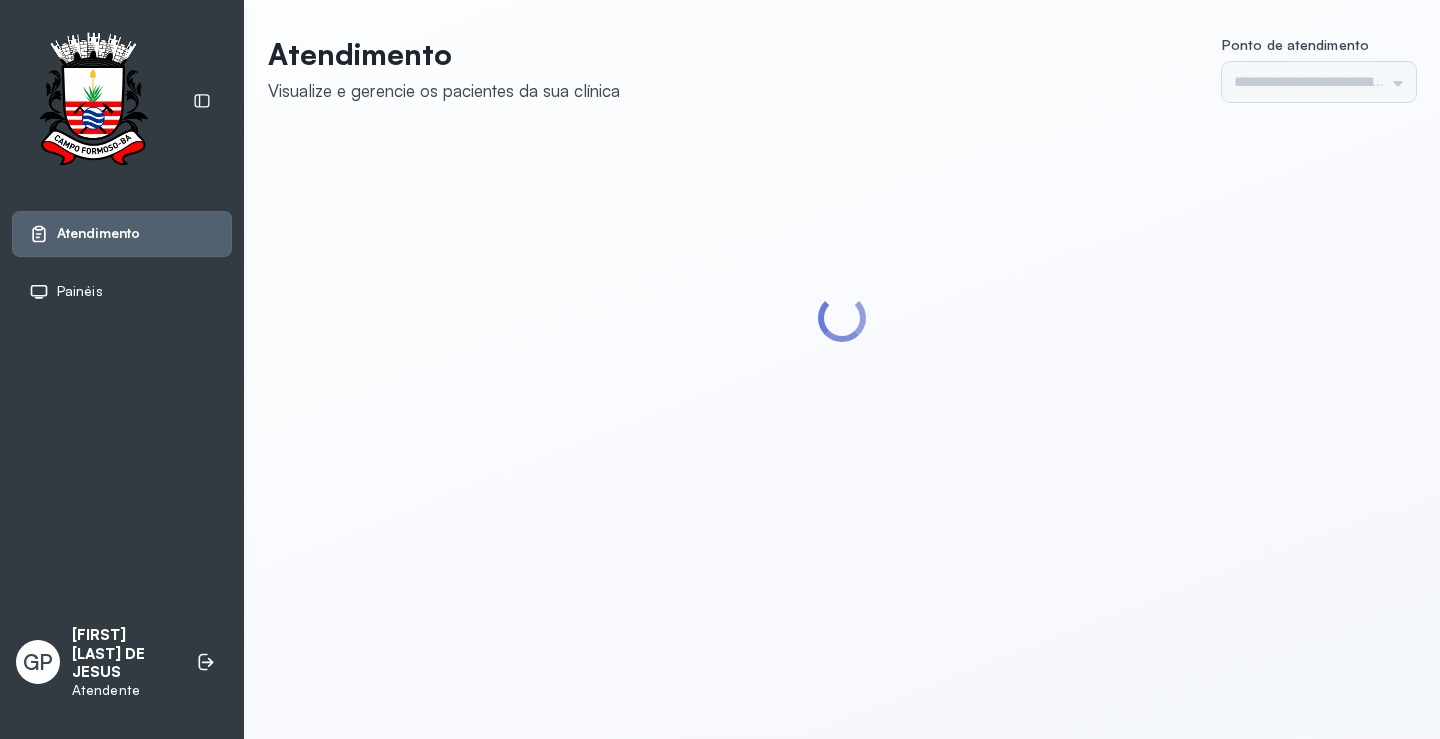 scroll, scrollTop: 0, scrollLeft: 0, axis: both 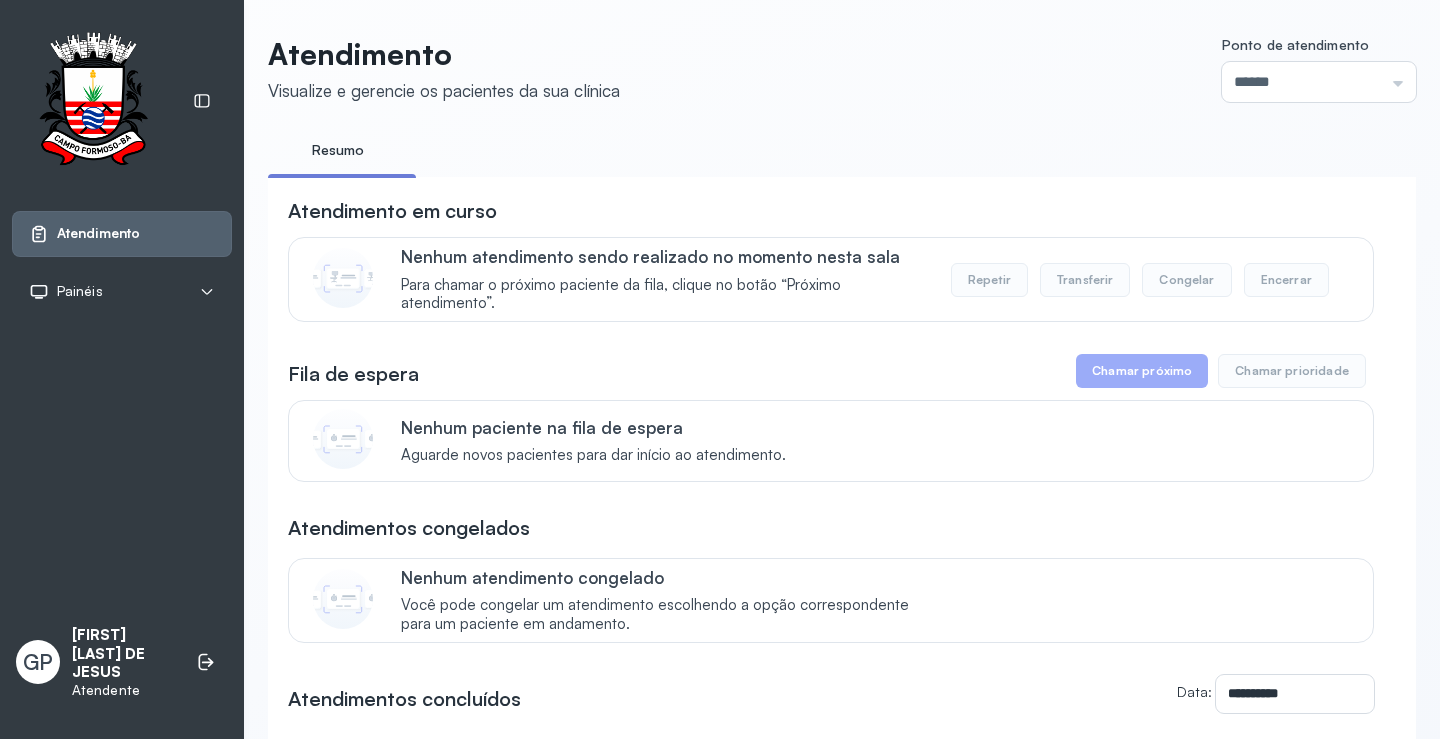 click on "Atendimento" at bounding box center [98, 233] 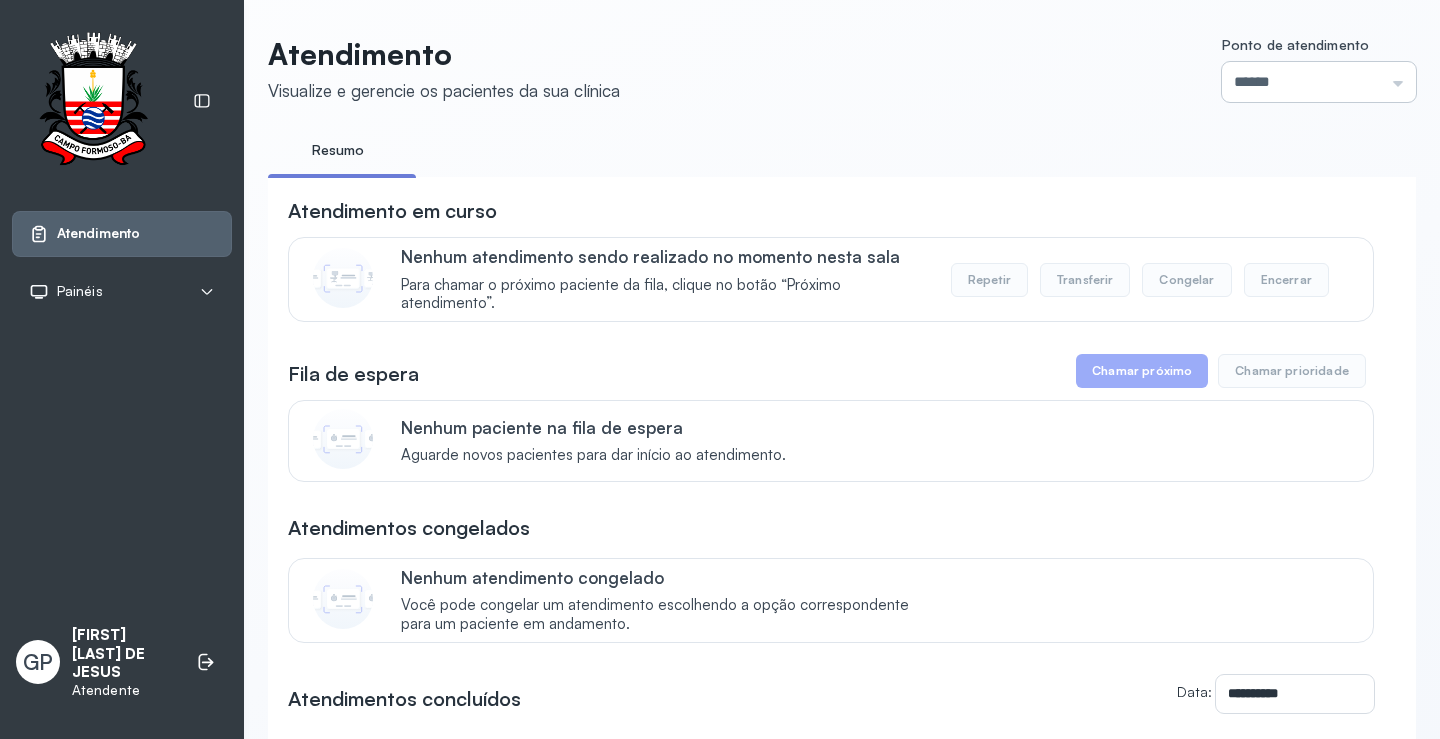 click on "******" at bounding box center (1319, 82) 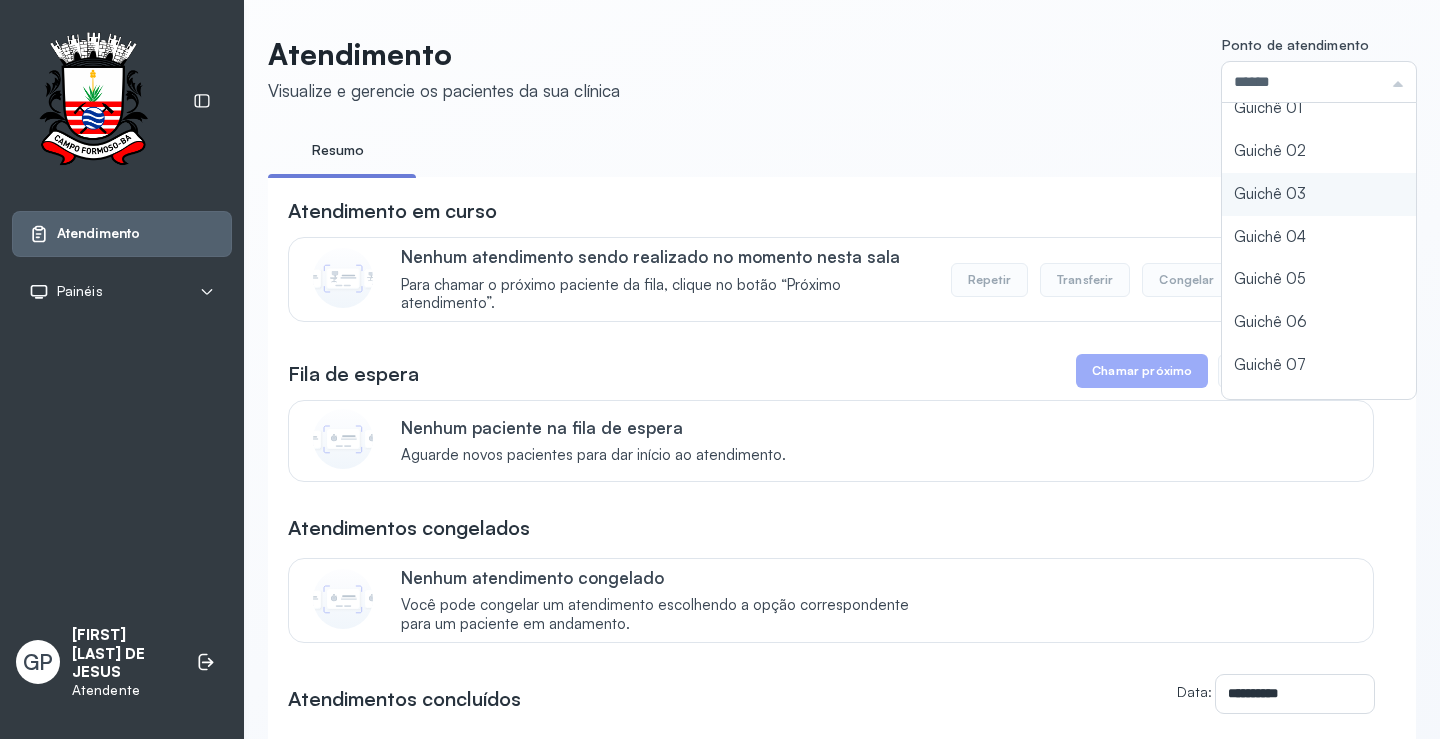 scroll, scrollTop: 88, scrollLeft: 0, axis: vertical 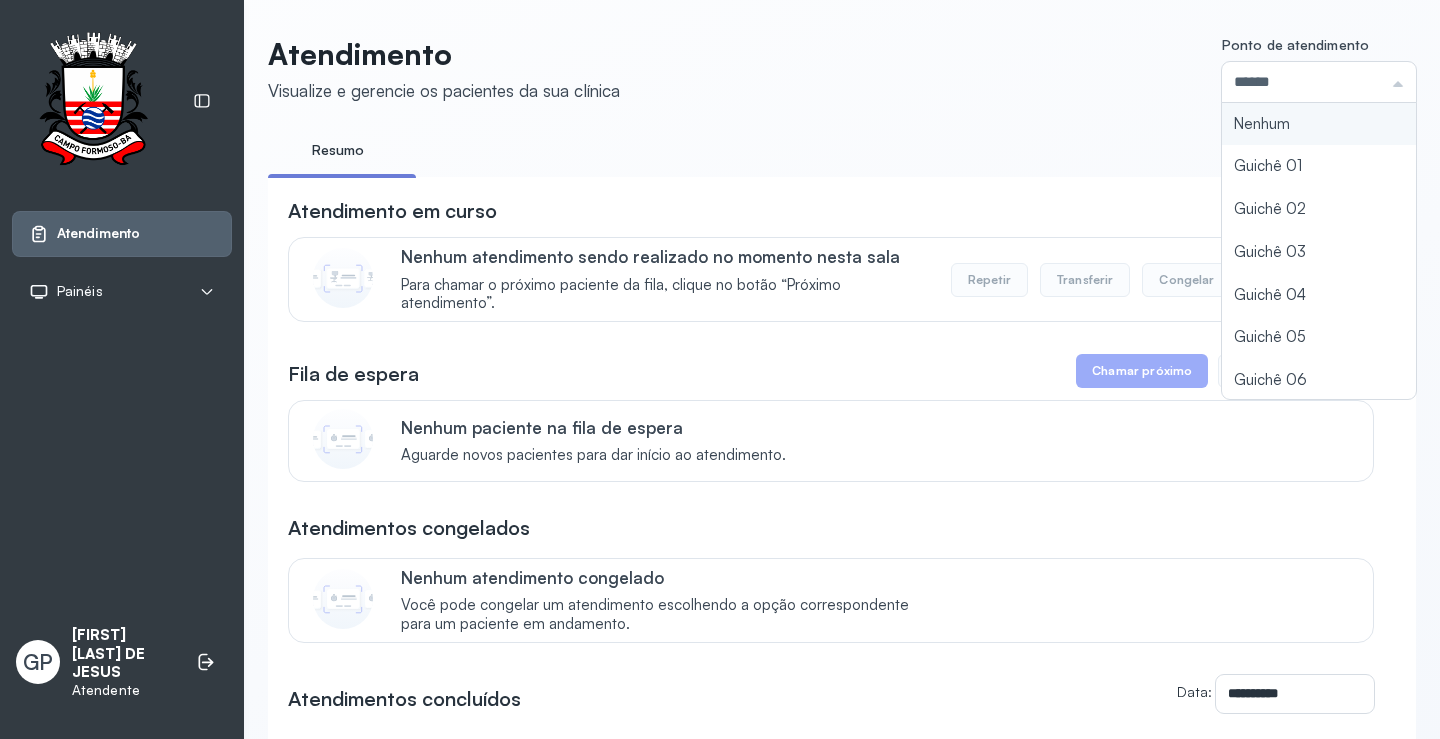 click on "**********" 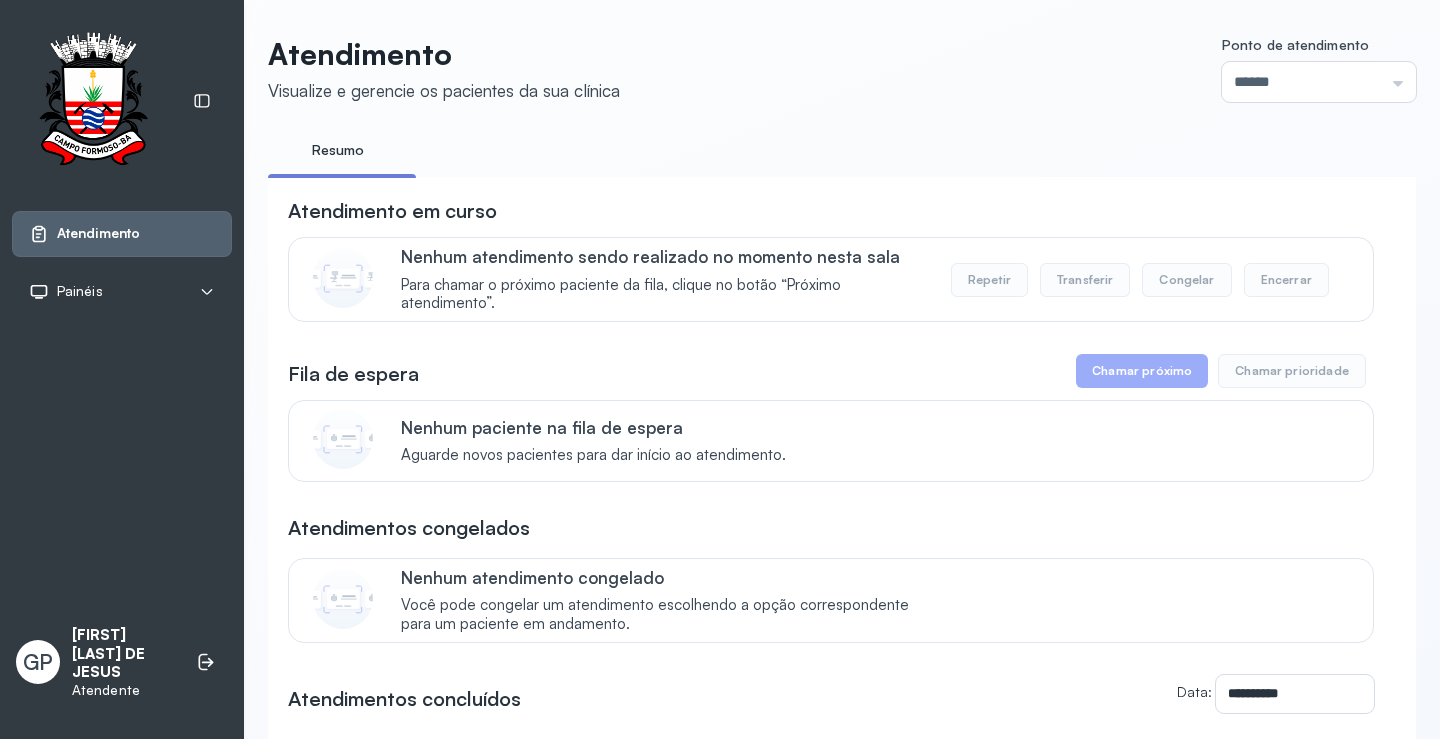 click on "Painéis" at bounding box center (80, 291) 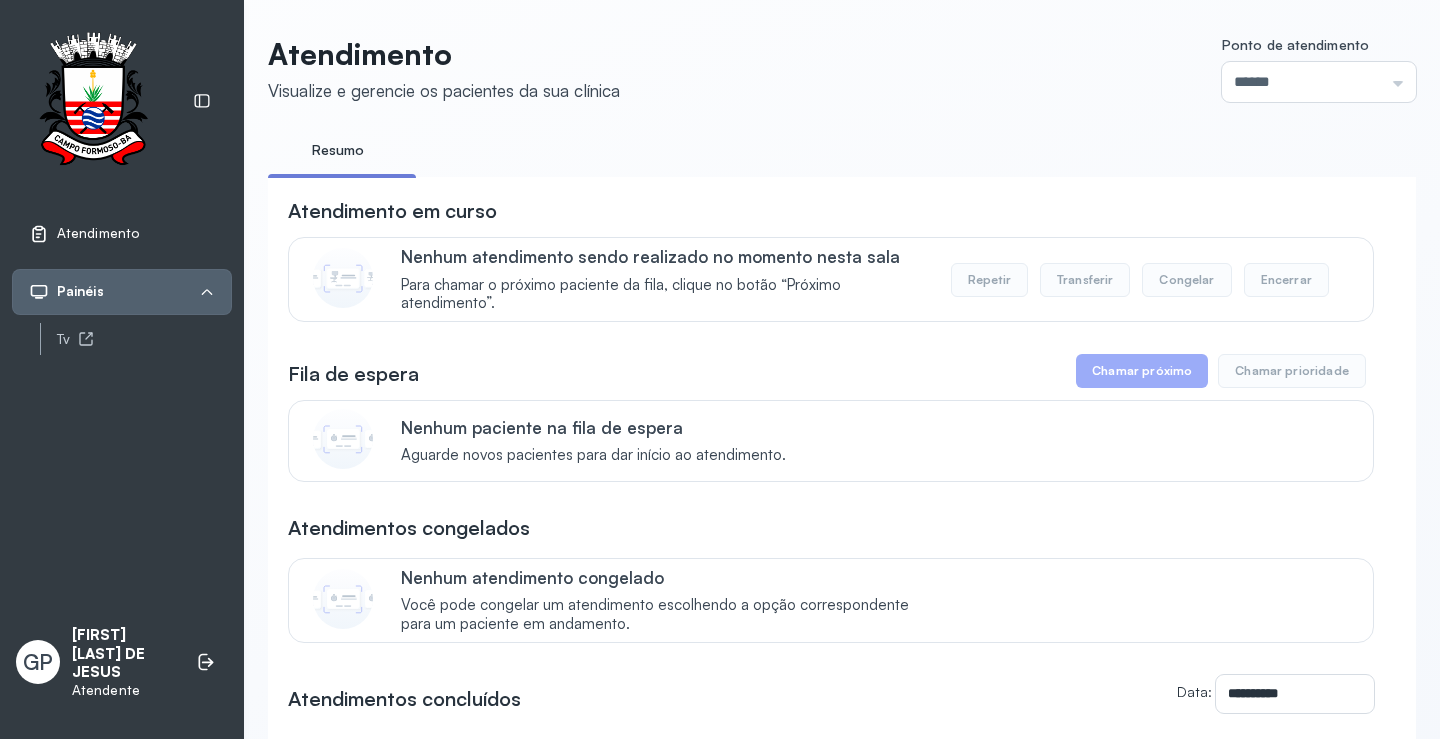 click on "Atendimento" at bounding box center [98, 233] 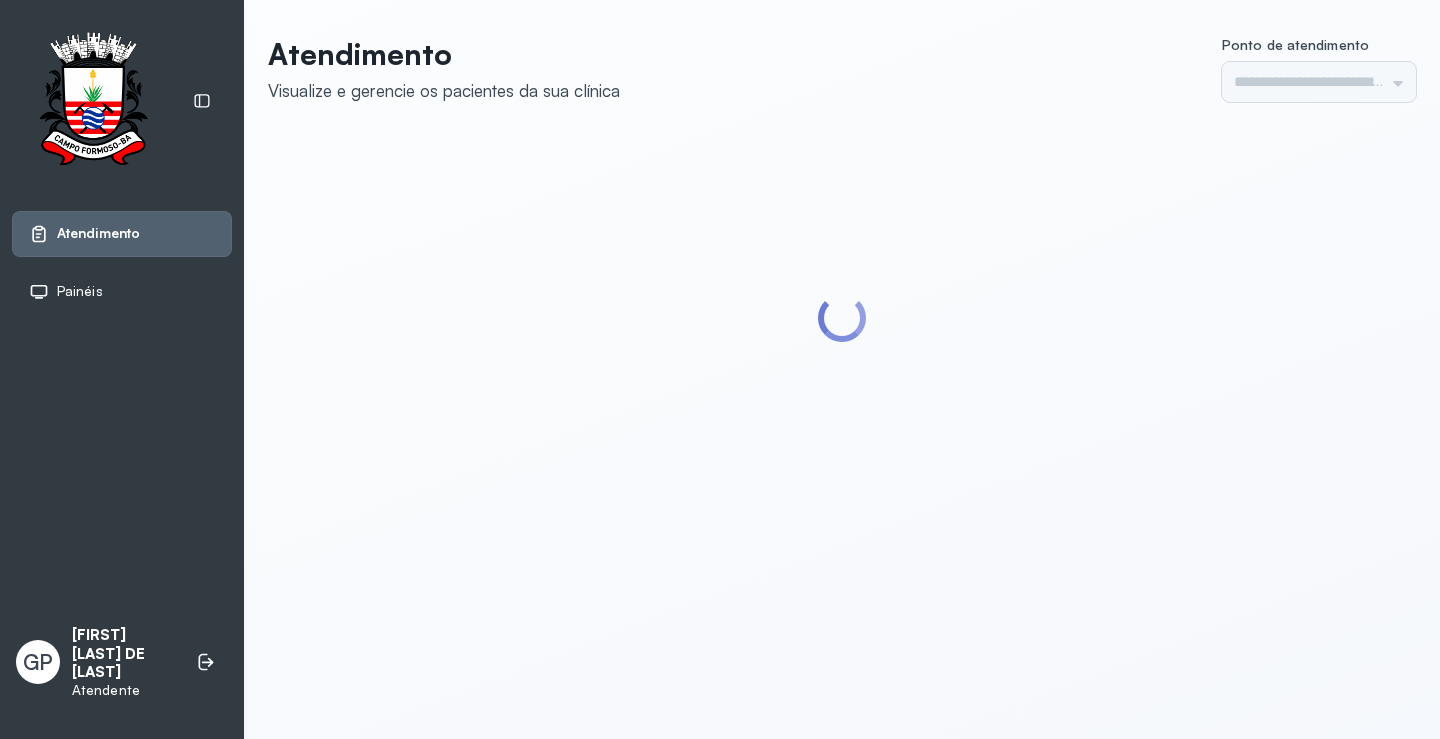 scroll, scrollTop: 0, scrollLeft: 0, axis: both 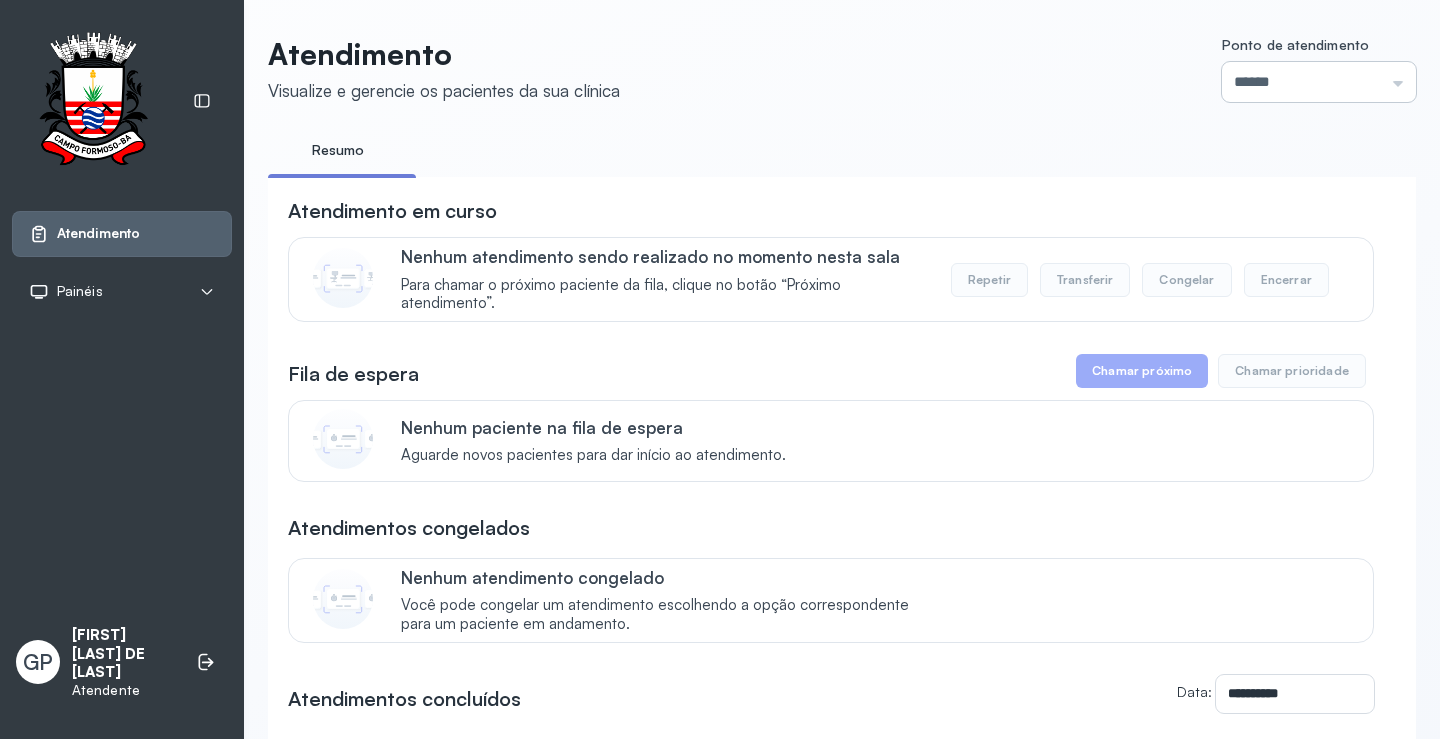 click on "******" at bounding box center [1319, 82] 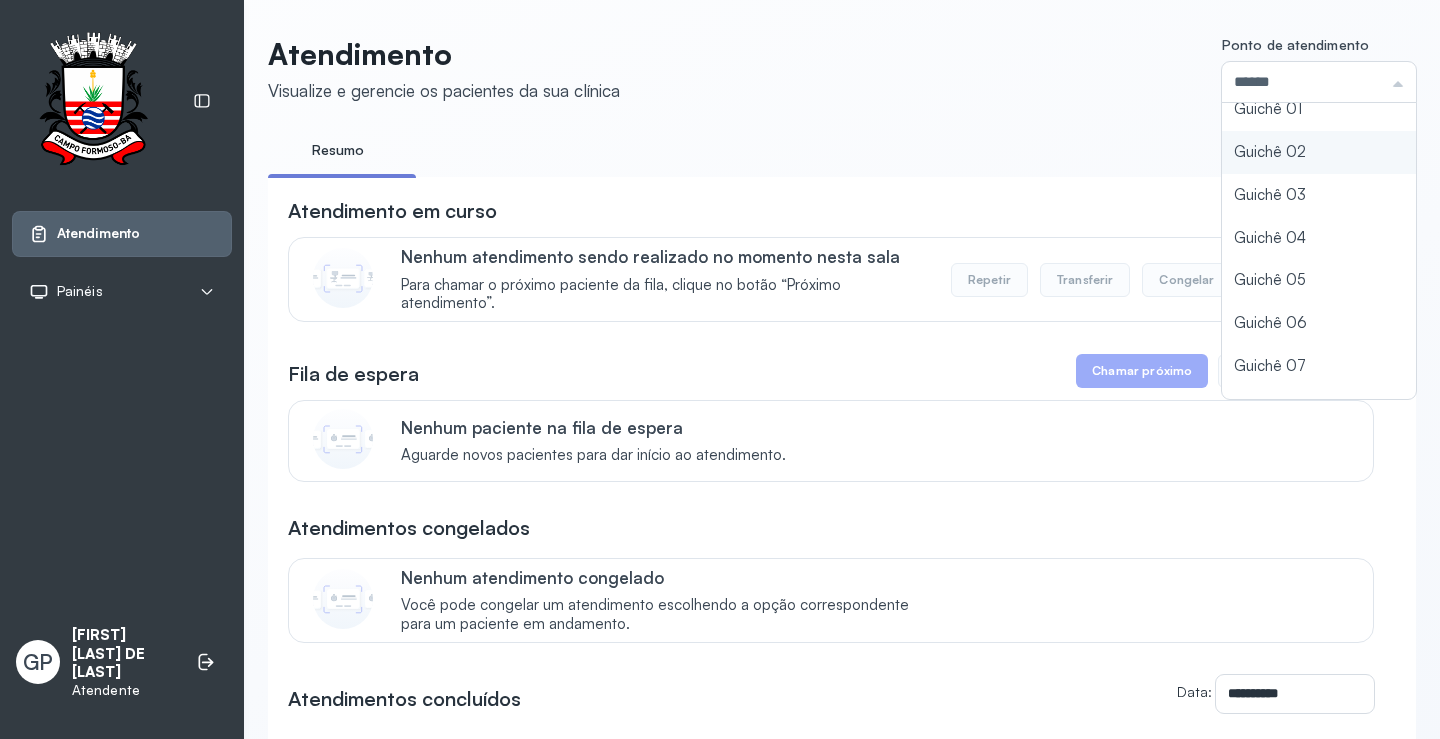 scroll, scrollTop: 88, scrollLeft: 0, axis: vertical 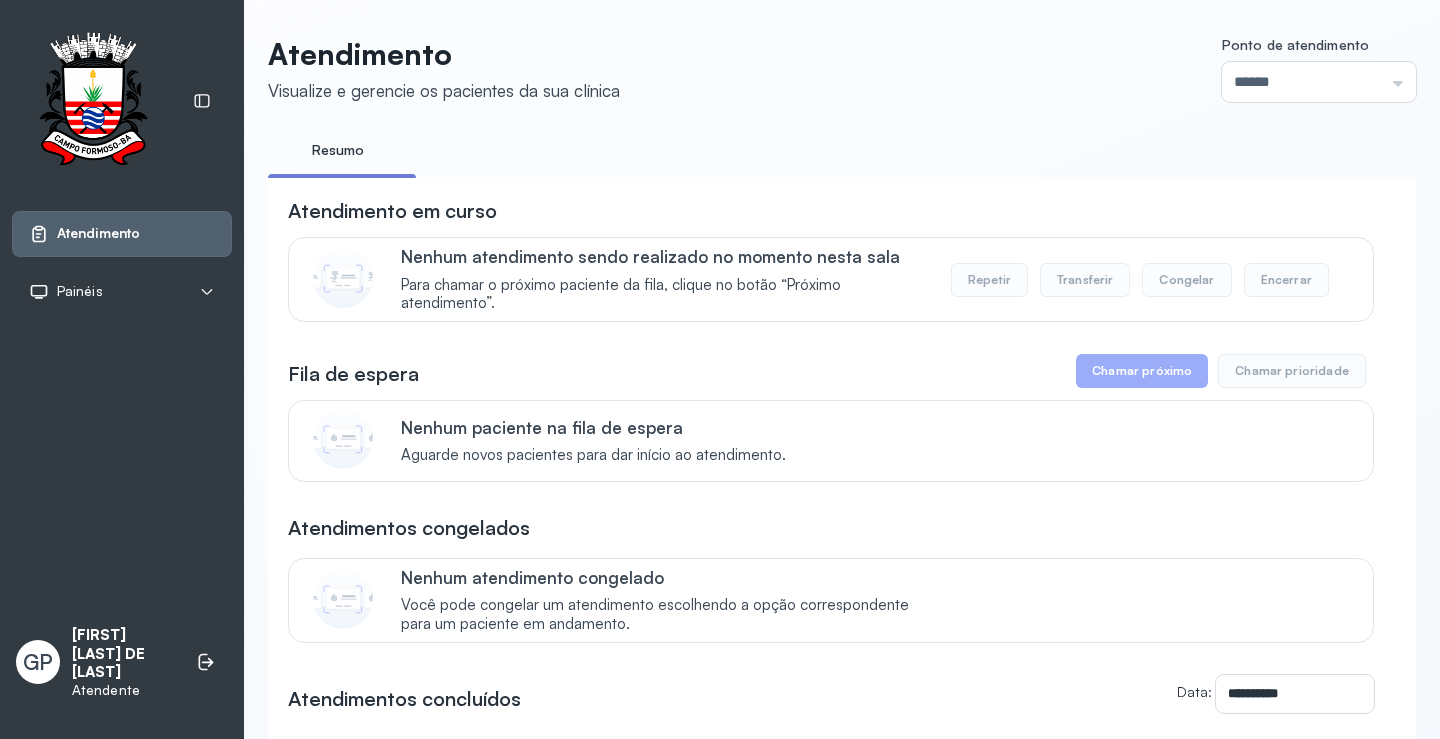 click on "**********" 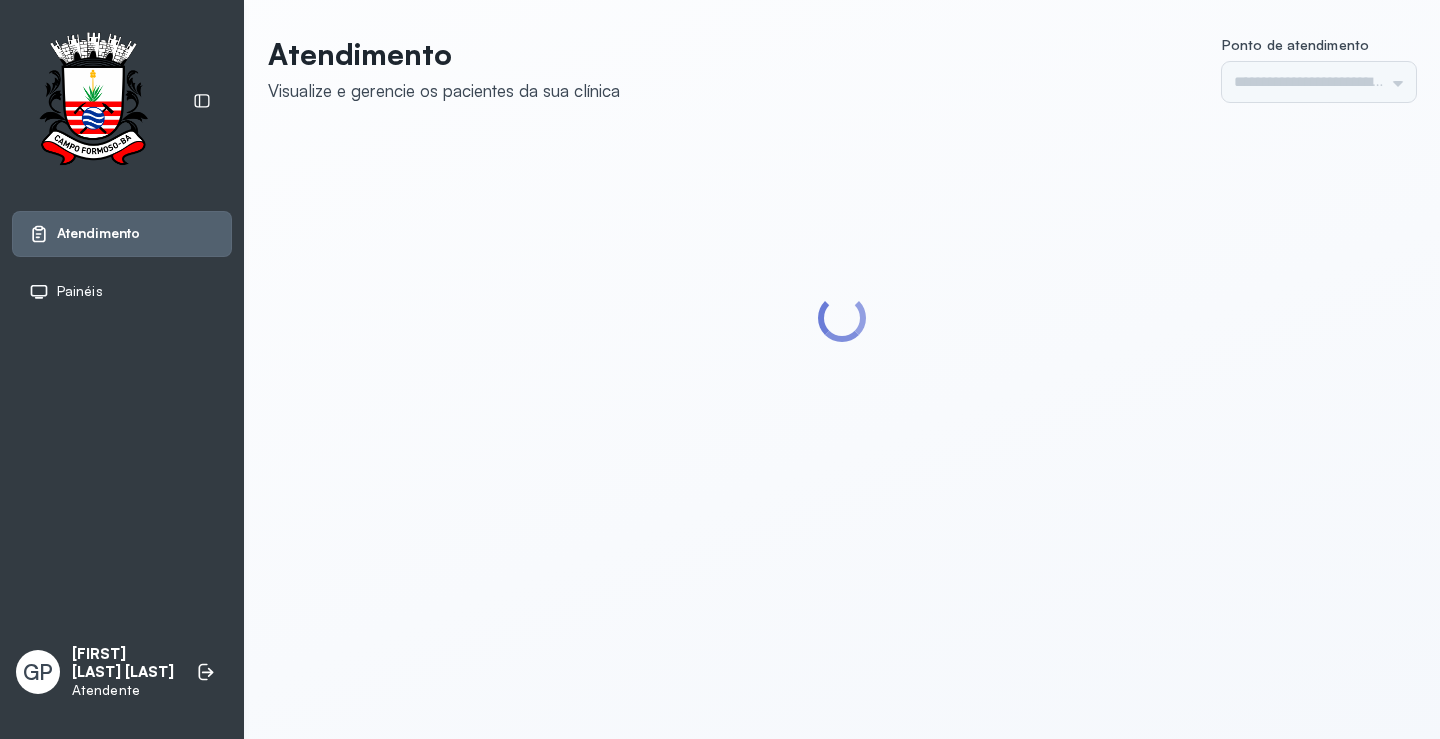 scroll, scrollTop: 0, scrollLeft: 0, axis: both 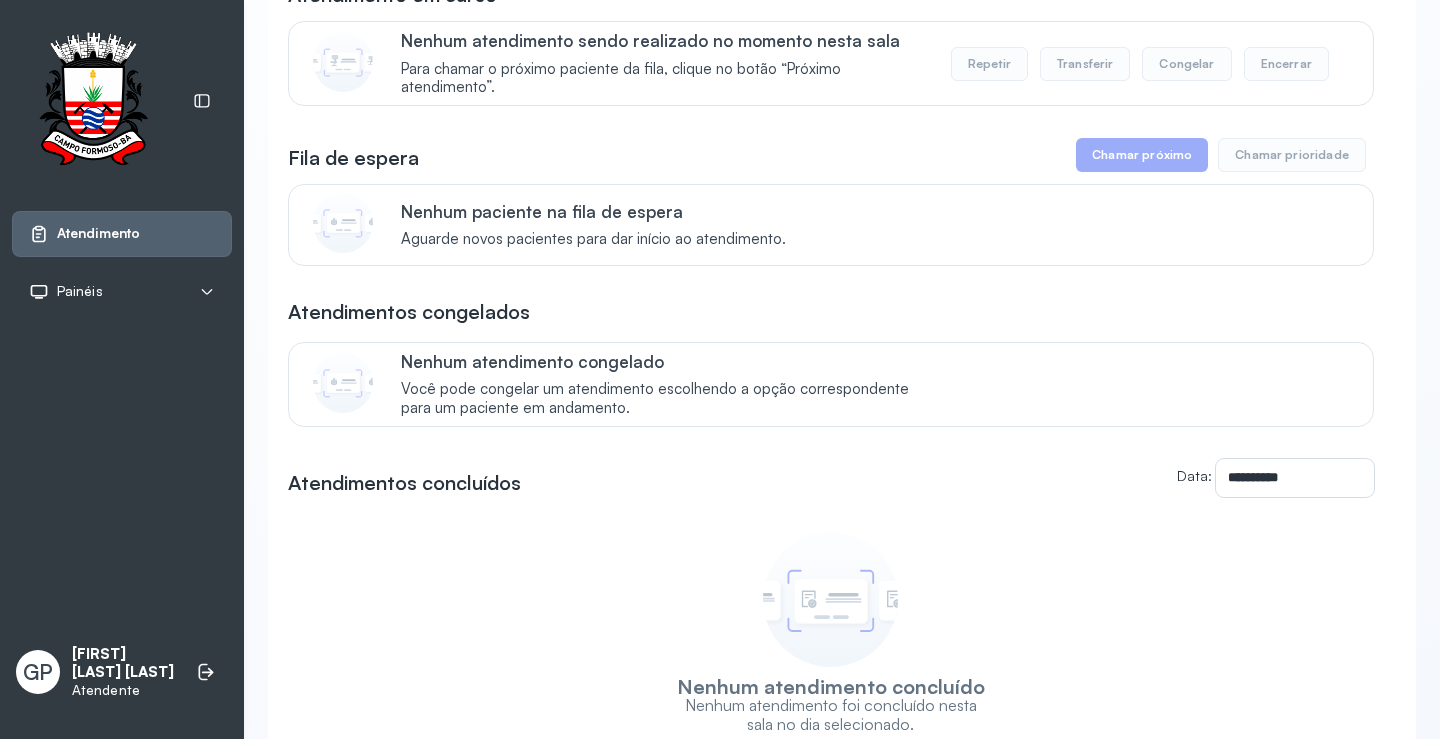 click on "Painéis" at bounding box center [122, 292] 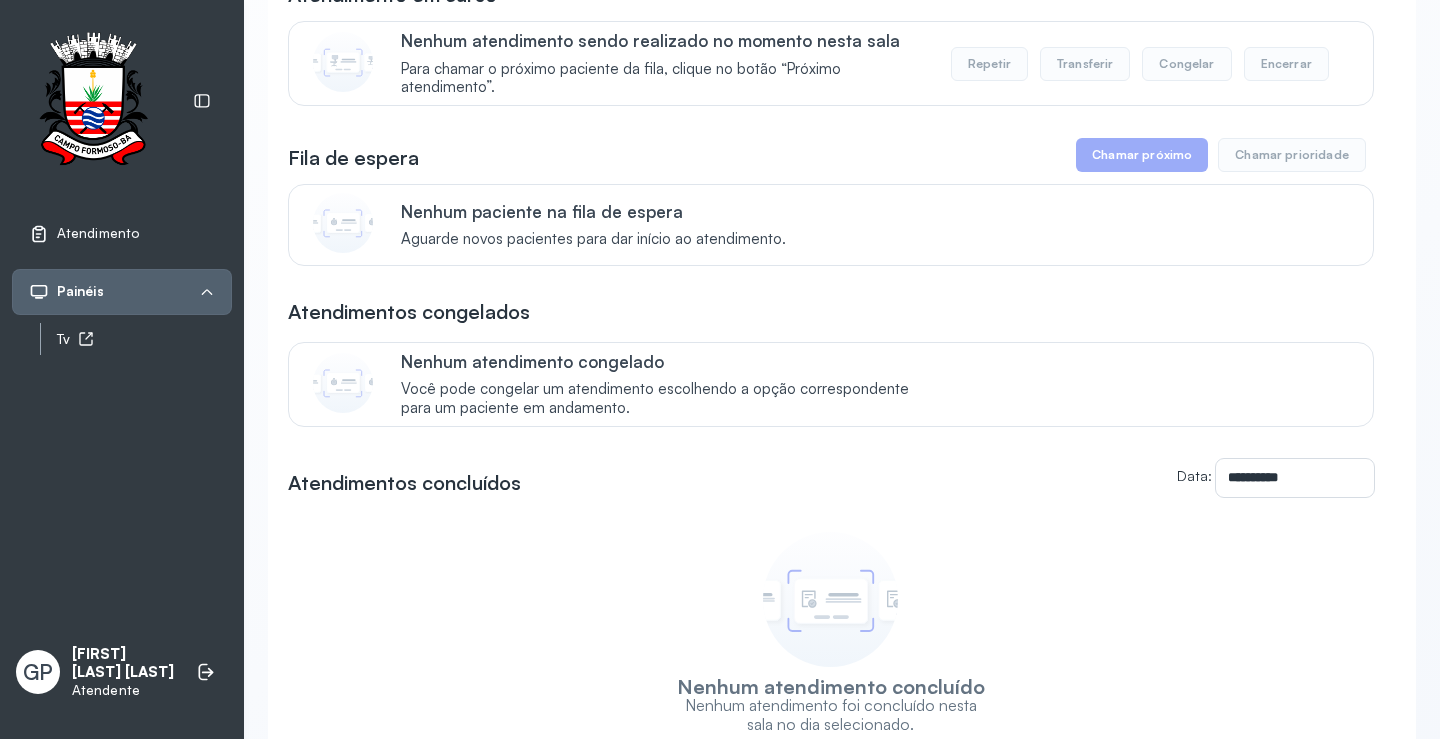 click 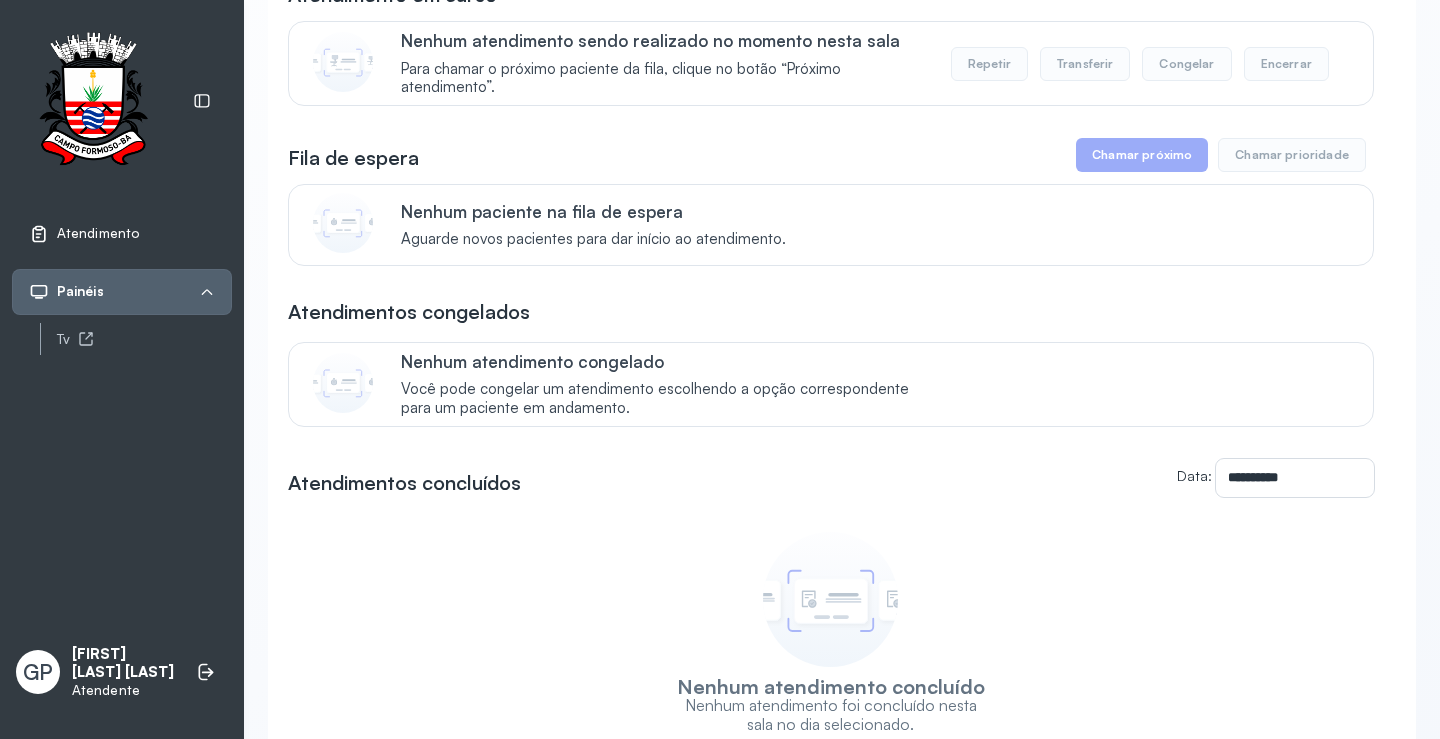 click on "Atendimento" at bounding box center [98, 233] 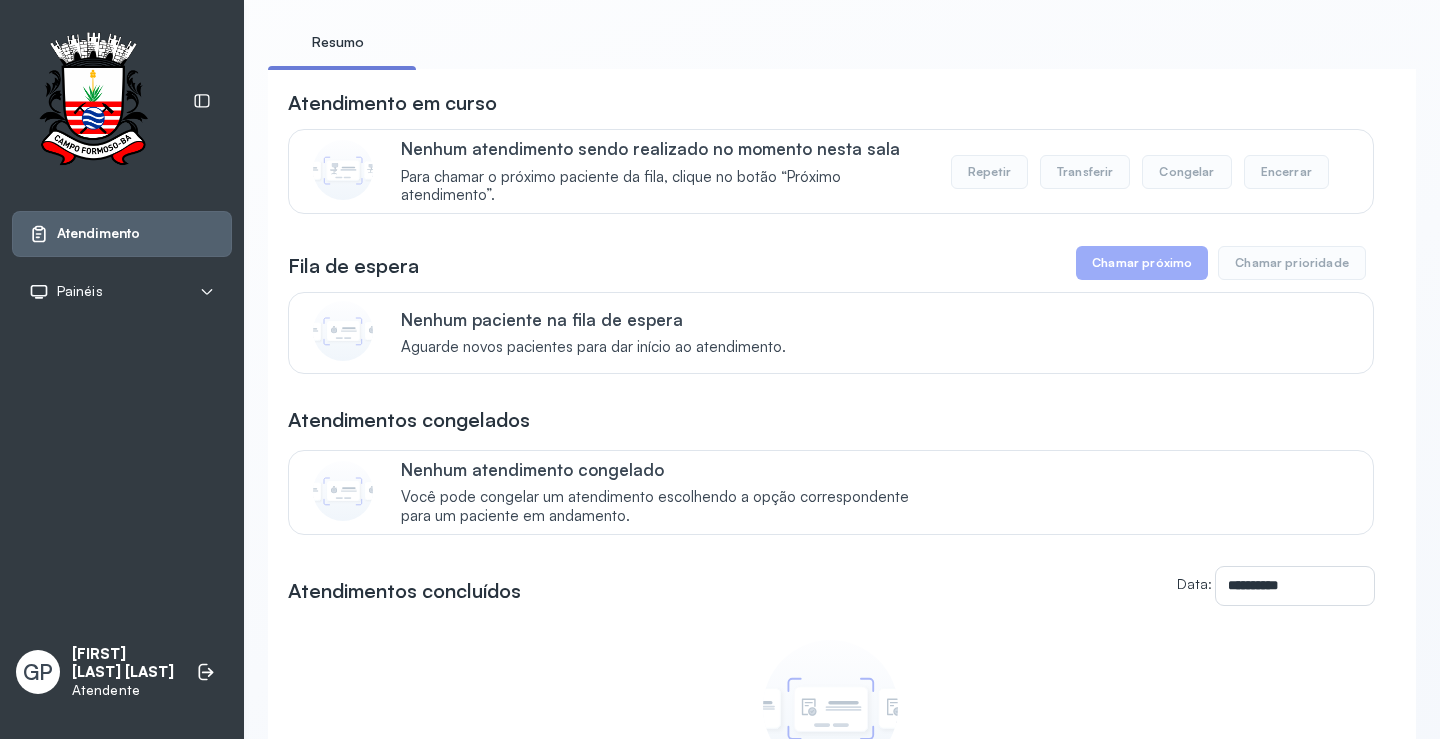 scroll, scrollTop: 0, scrollLeft: 0, axis: both 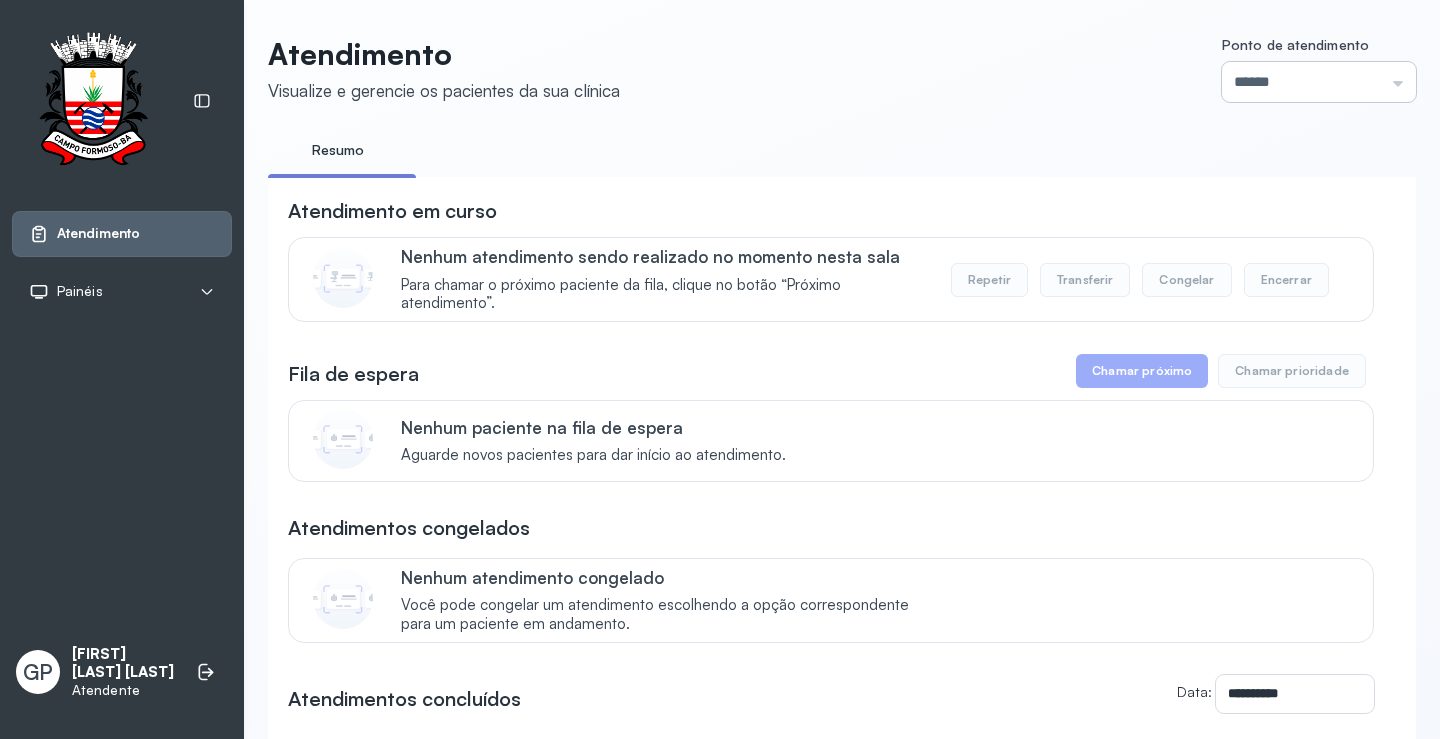 click on "******" at bounding box center (1319, 82) 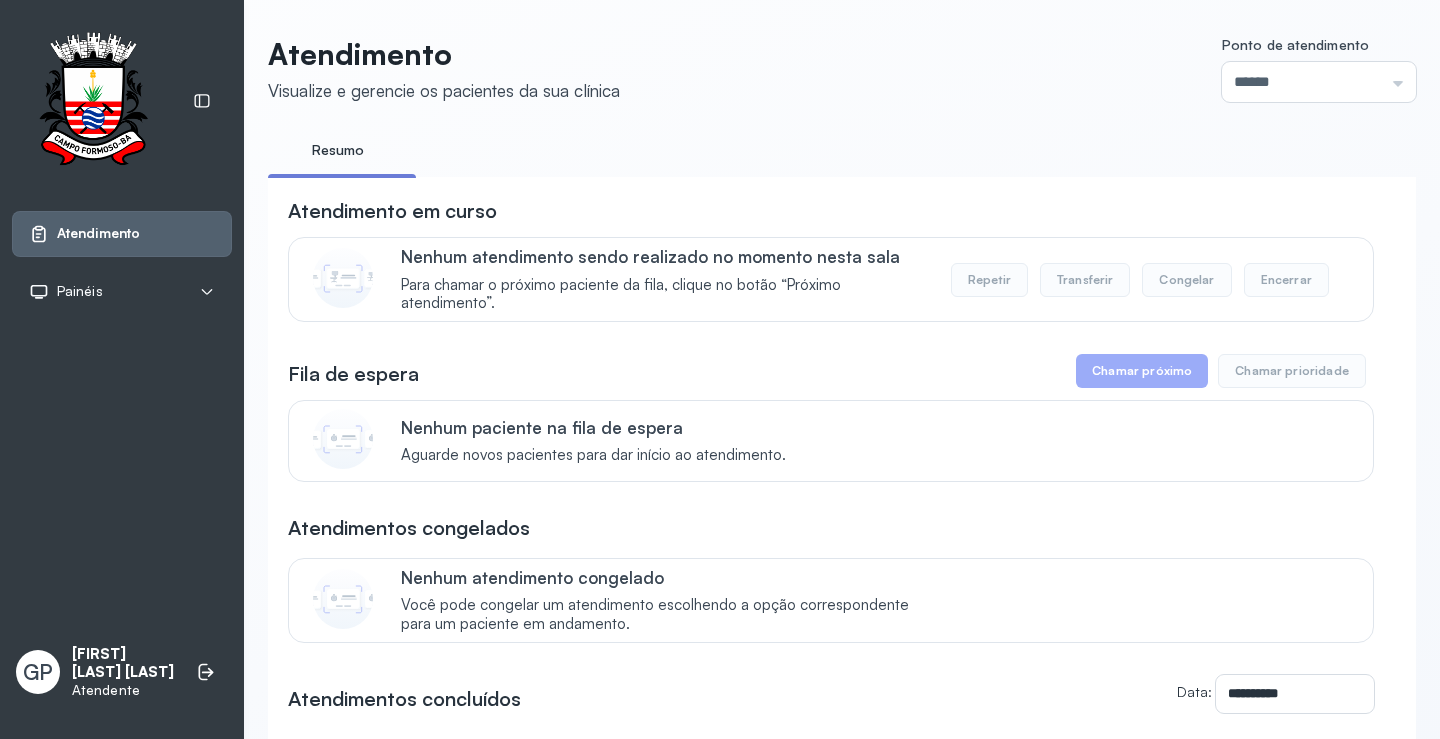click on "**********" 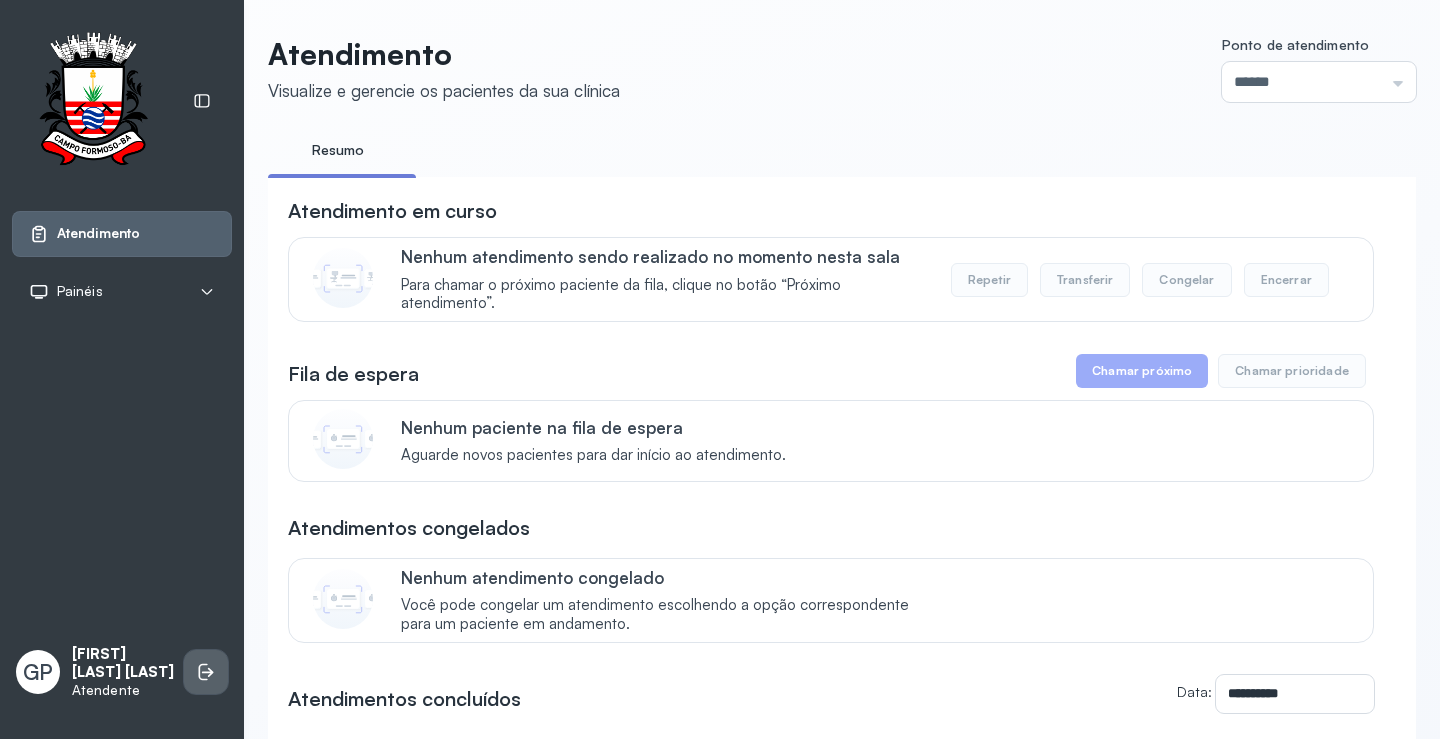 click 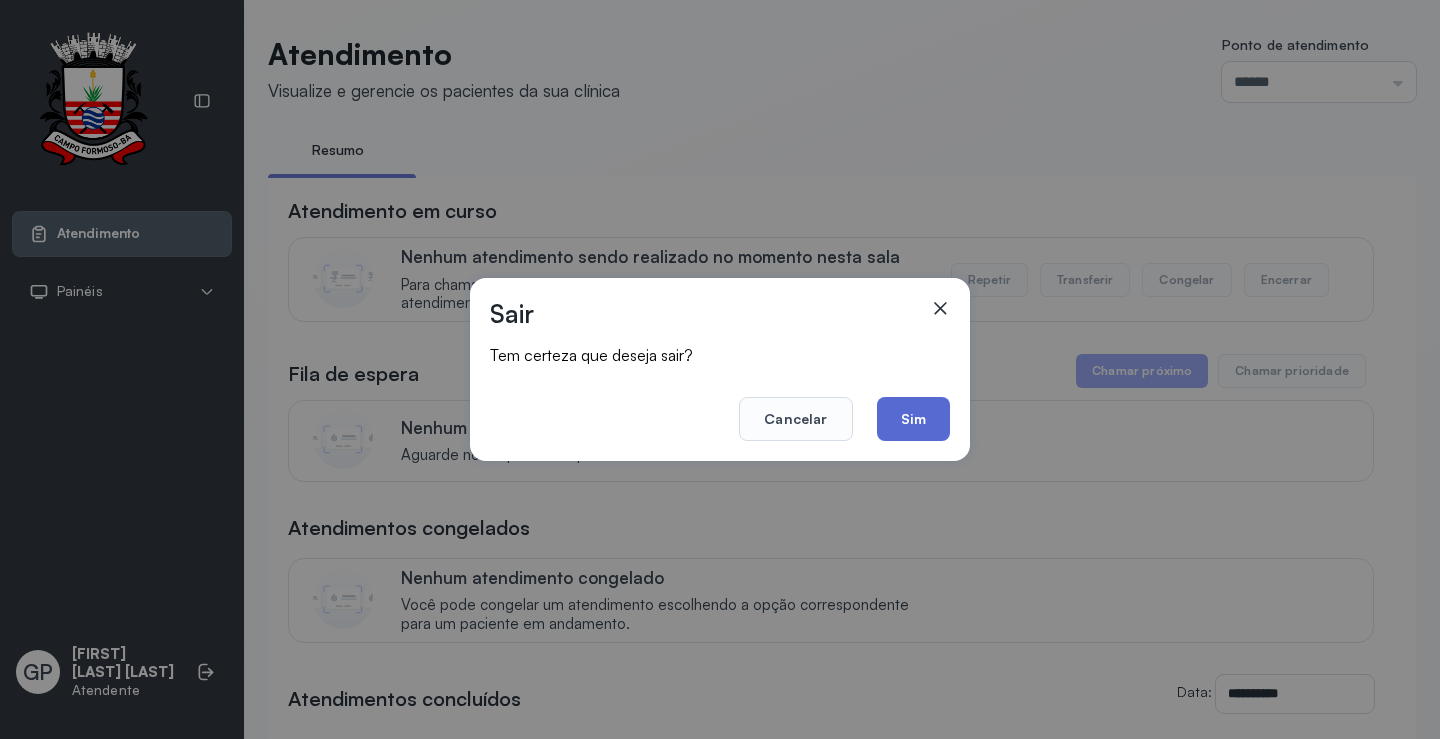 click on "Sim" 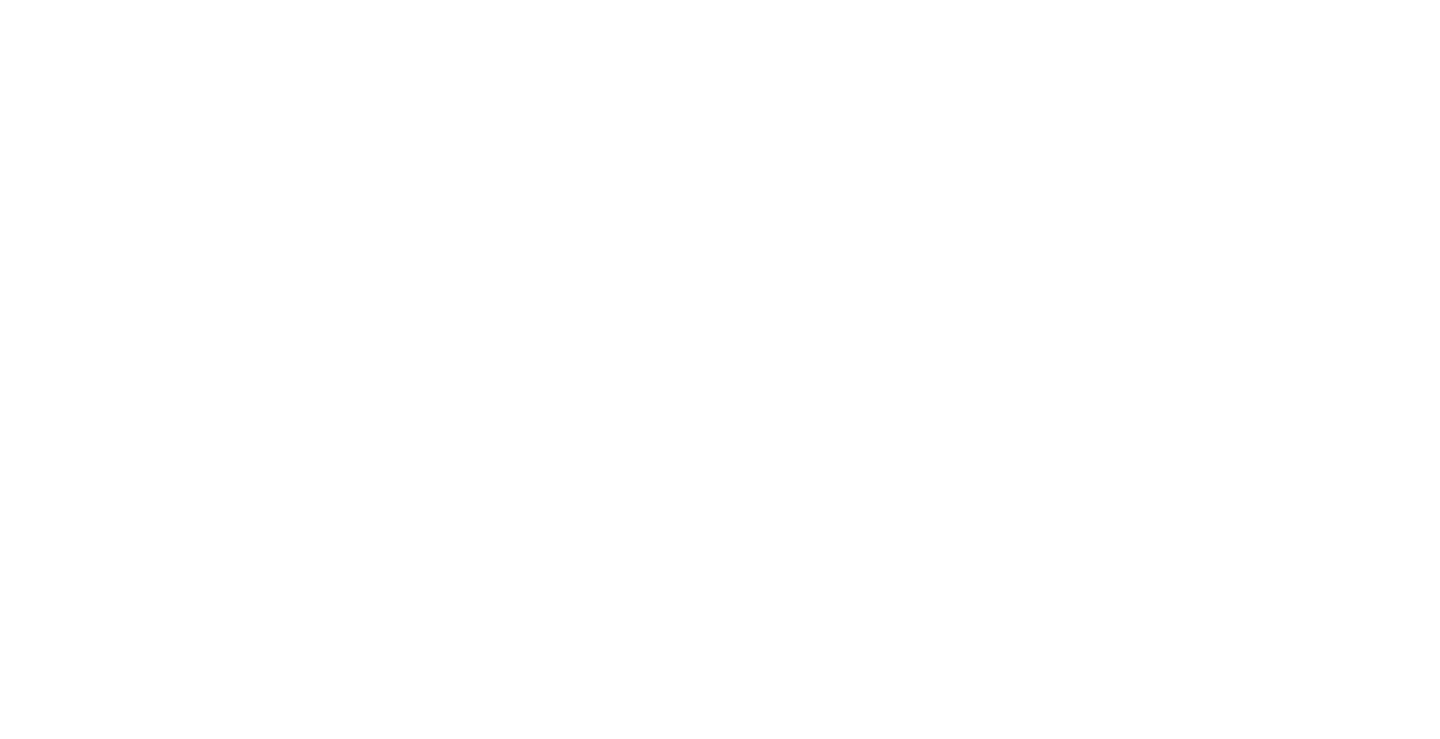 scroll, scrollTop: 0, scrollLeft: 0, axis: both 